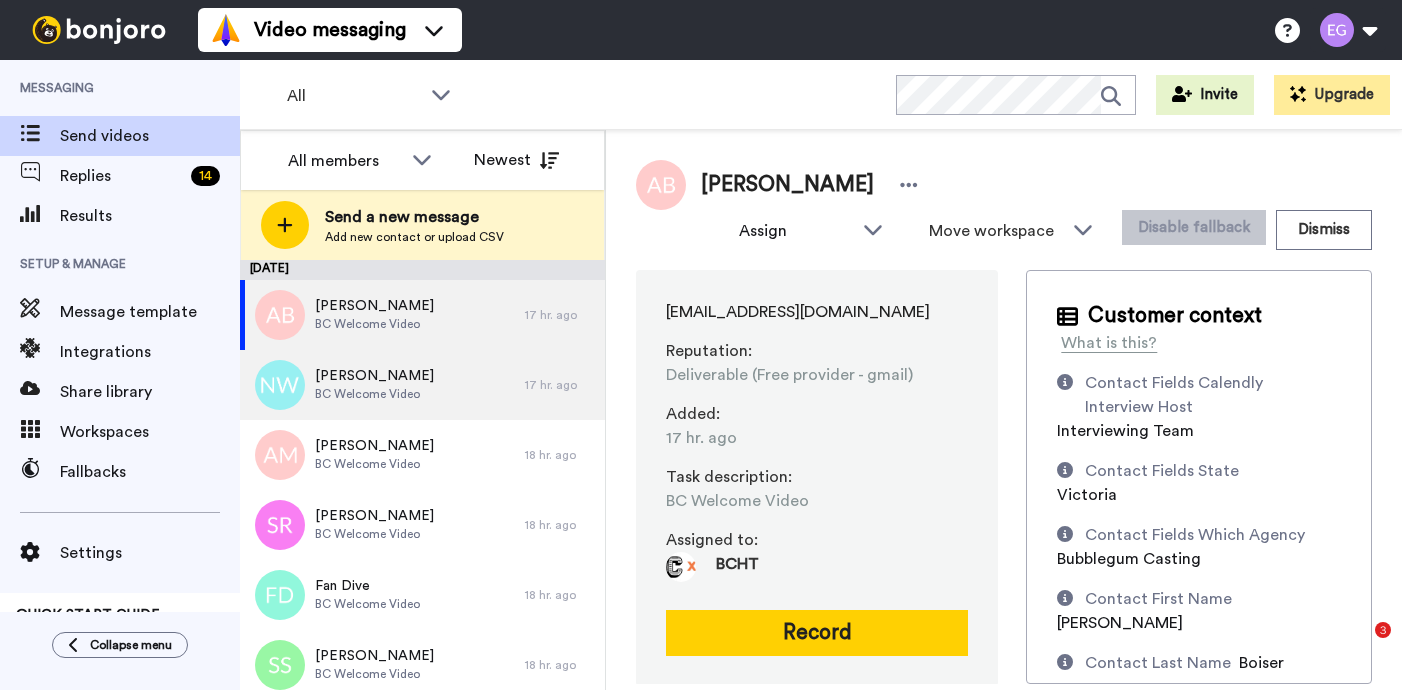 scroll, scrollTop: 0, scrollLeft: 0, axis: both 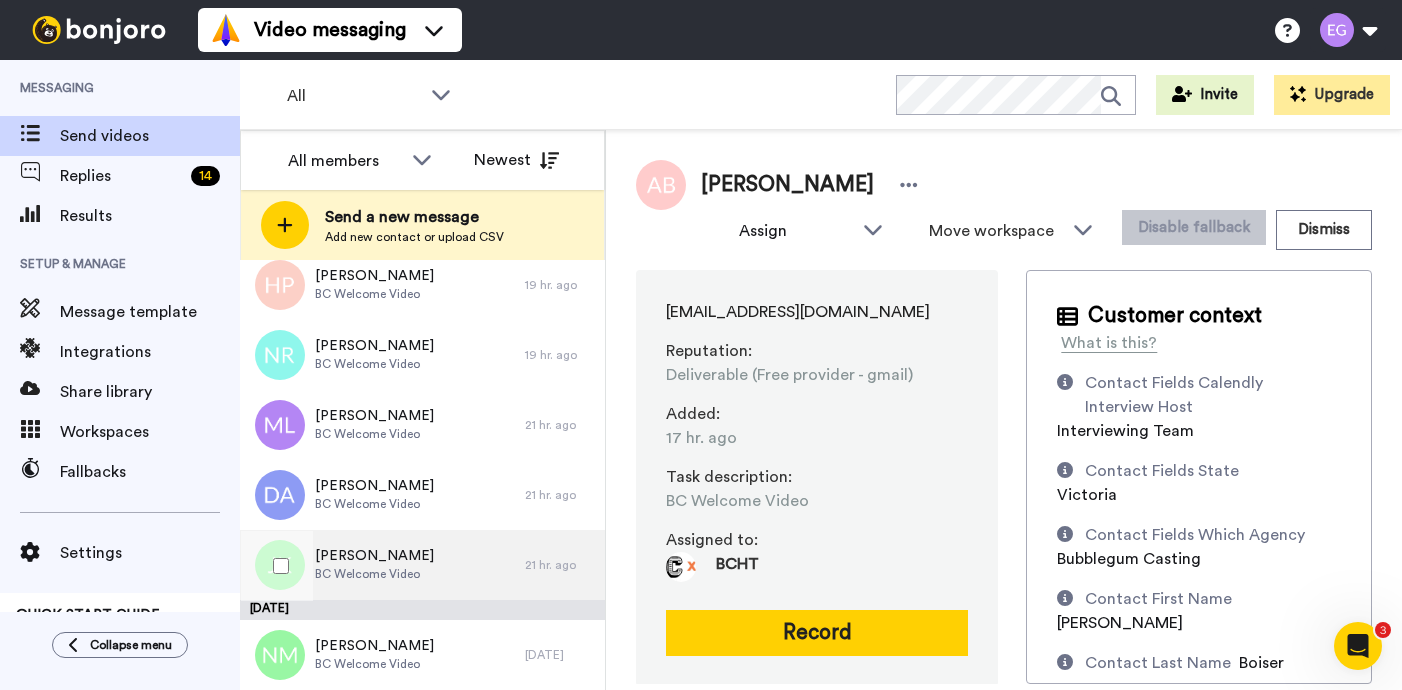click on "[PERSON_NAME]" at bounding box center [374, 556] 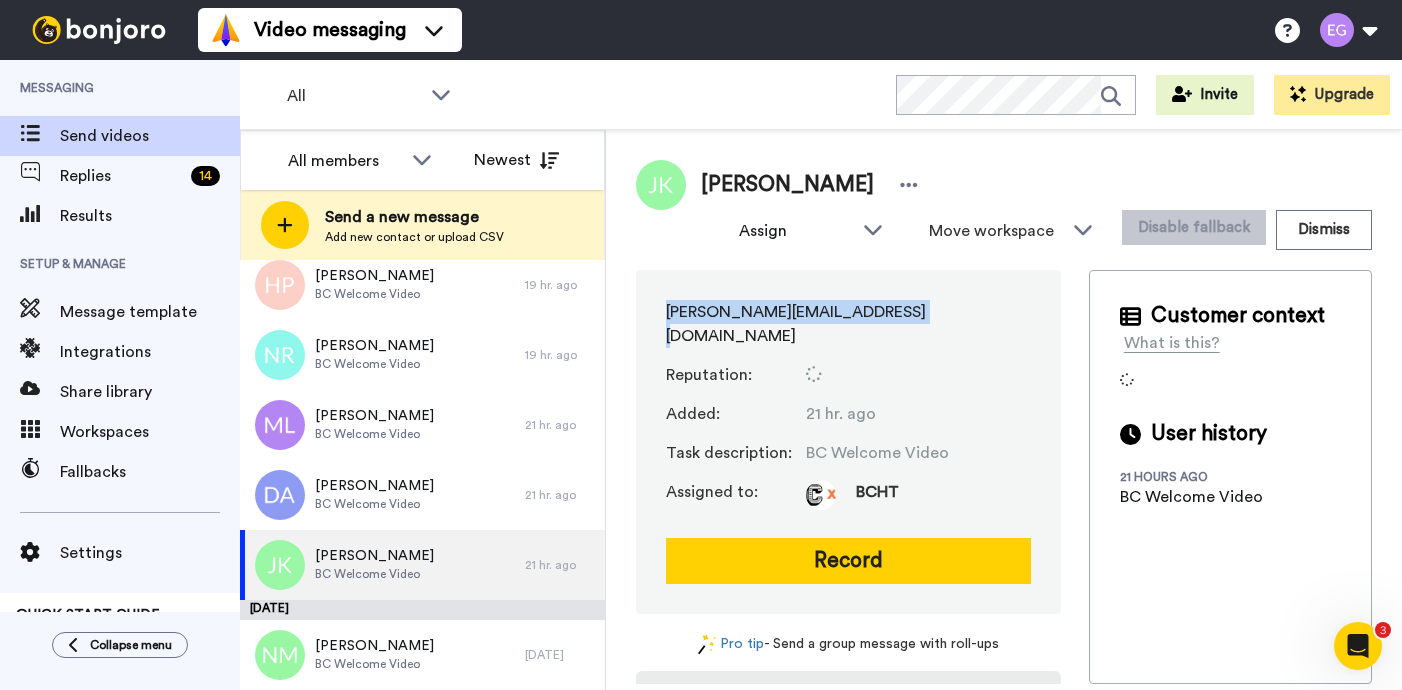 drag, startPoint x: 896, startPoint y: 307, endPoint x: 649, endPoint y: 298, distance: 247.16391 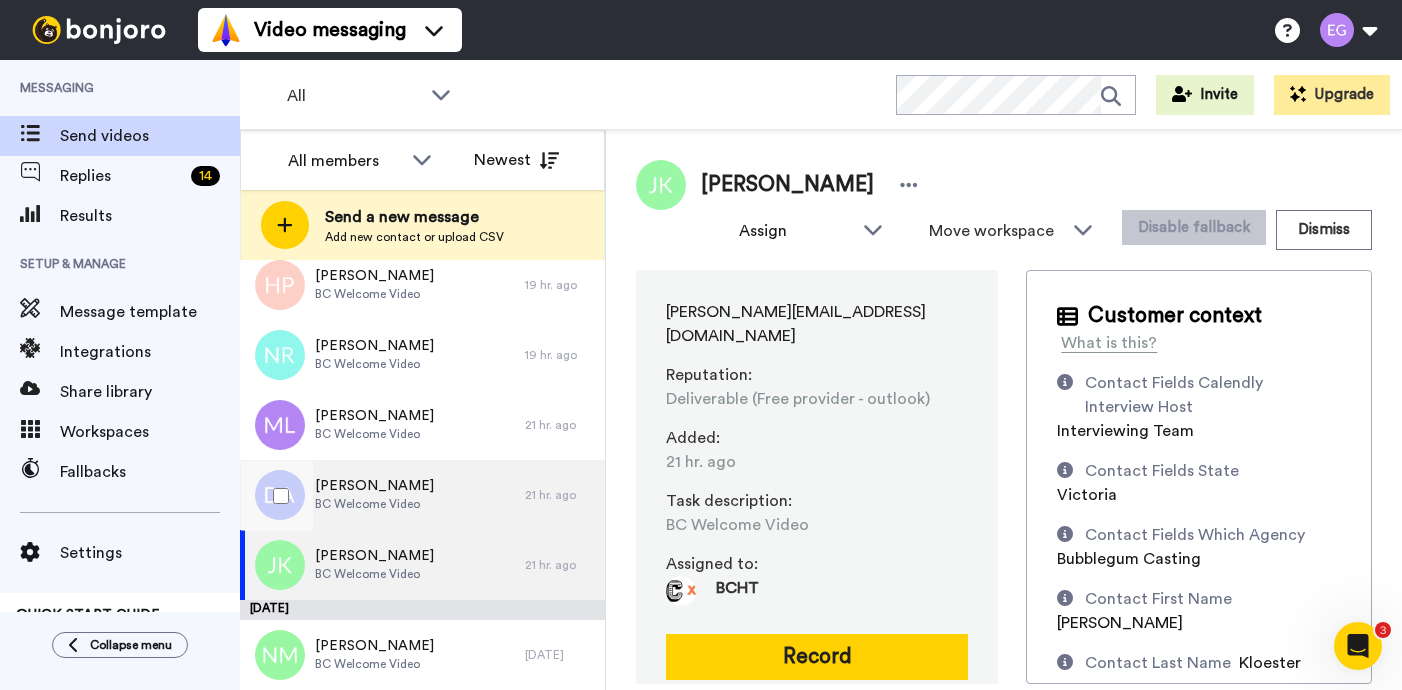 click on "[PERSON_NAME]" at bounding box center (374, 486) 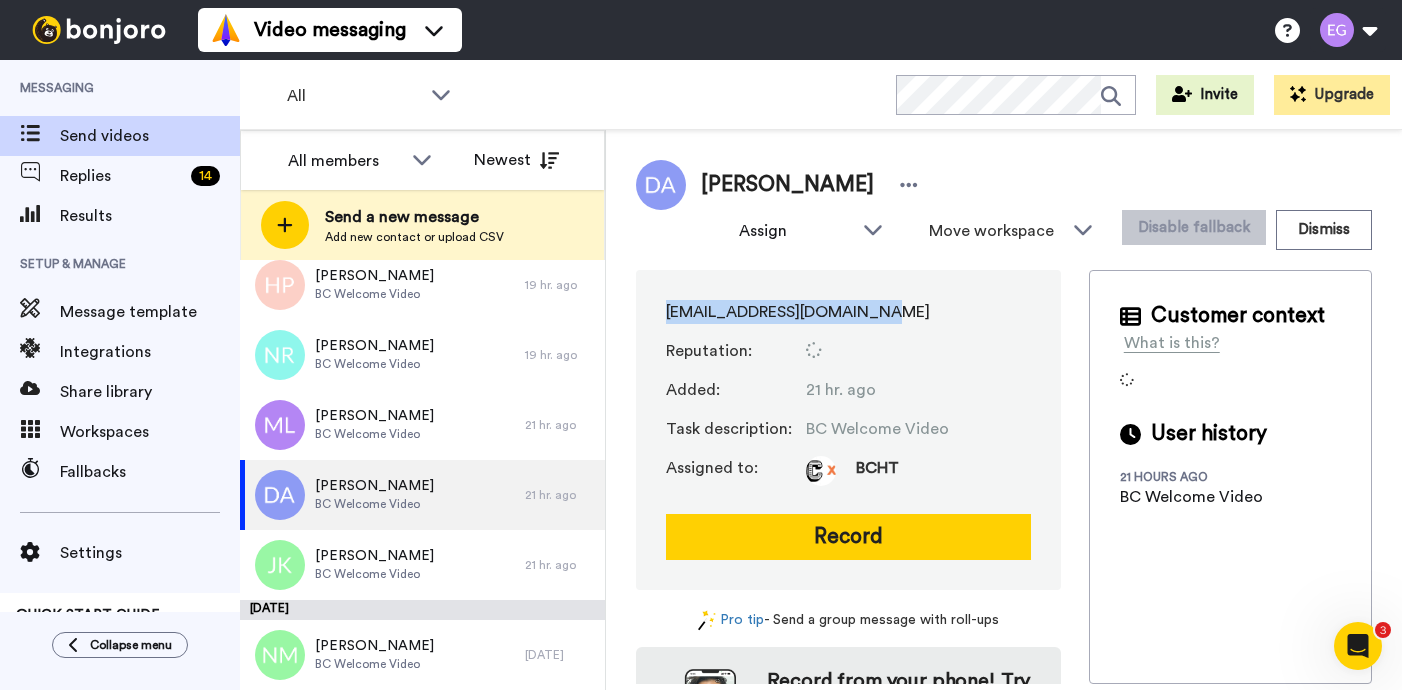 drag, startPoint x: 897, startPoint y: 316, endPoint x: 654, endPoint y: 313, distance: 243.01852 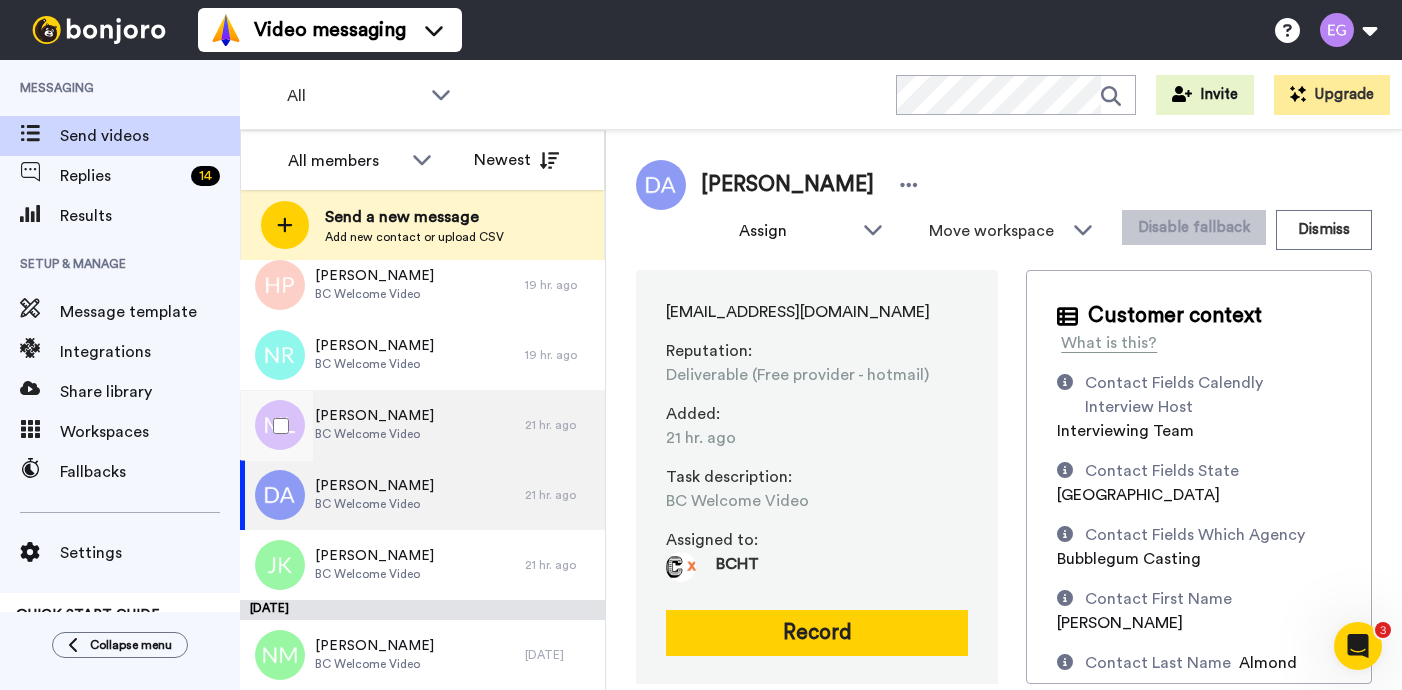 click on "[PERSON_NAME] BC Welcome Video" at bounding box center (382, 425) 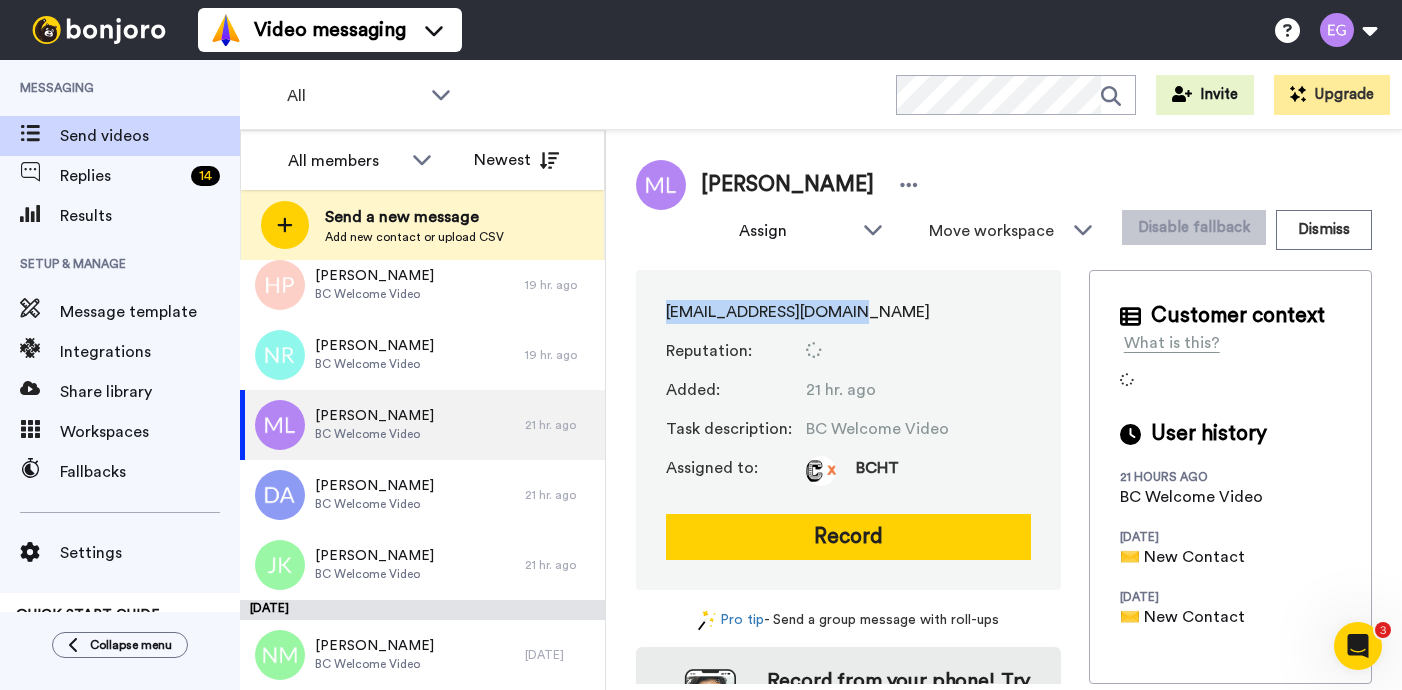 drag, startPoint x: 876, startPoint y: 315, endPoint x: 646, endPoint y: 306, distance: 230.17603 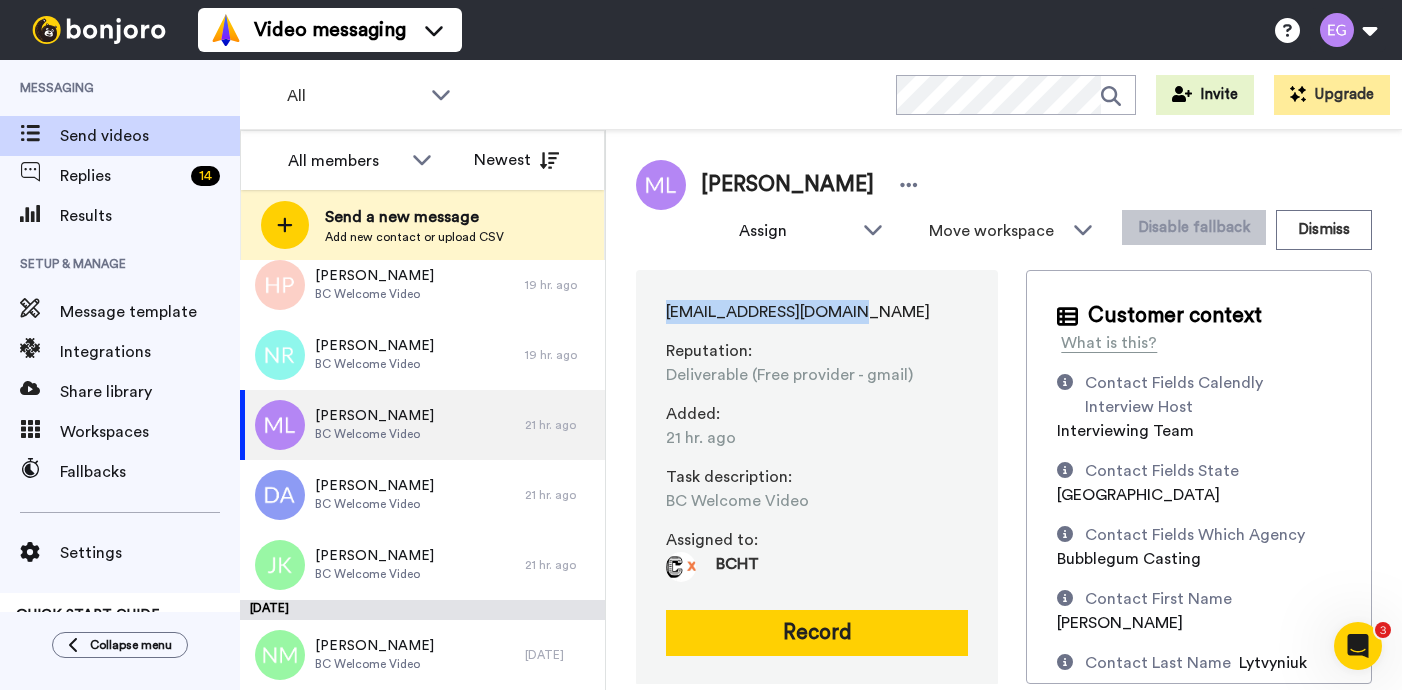 copy on "[EMAIL_ADDRESS][DOMAIN_NAME]" 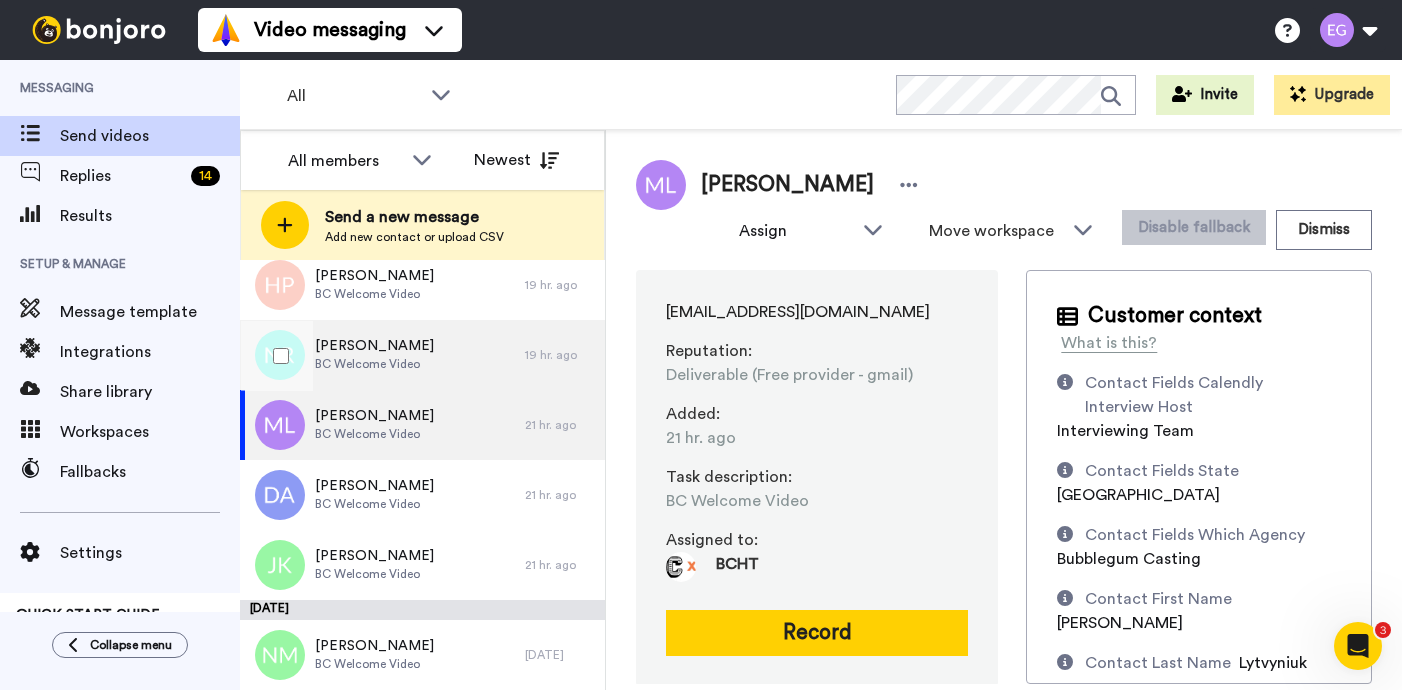 click on "[PERSON_NAME] BC Welcome Video" at bounding box center [382, 355] 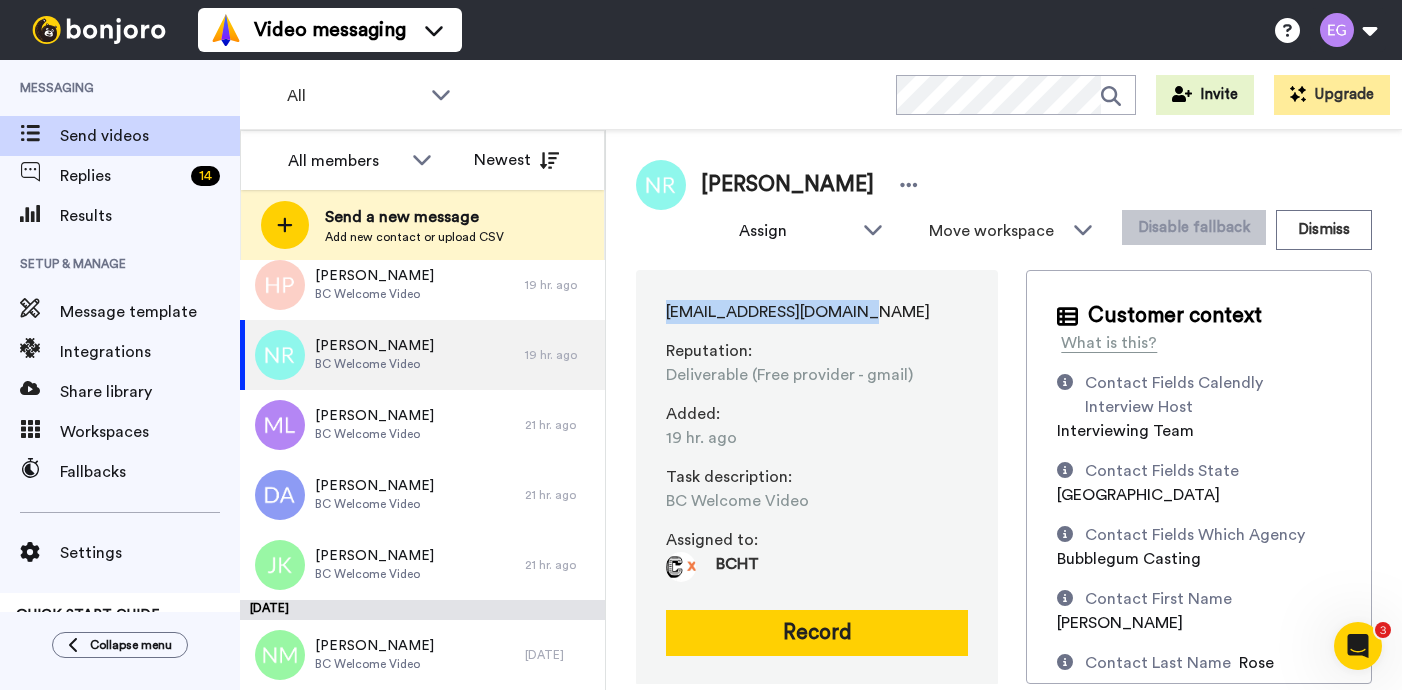 drag, startPoint x: 871, startPoint y: 311, endPoint x: 655, endPoint y: 299, distance: 216.33308 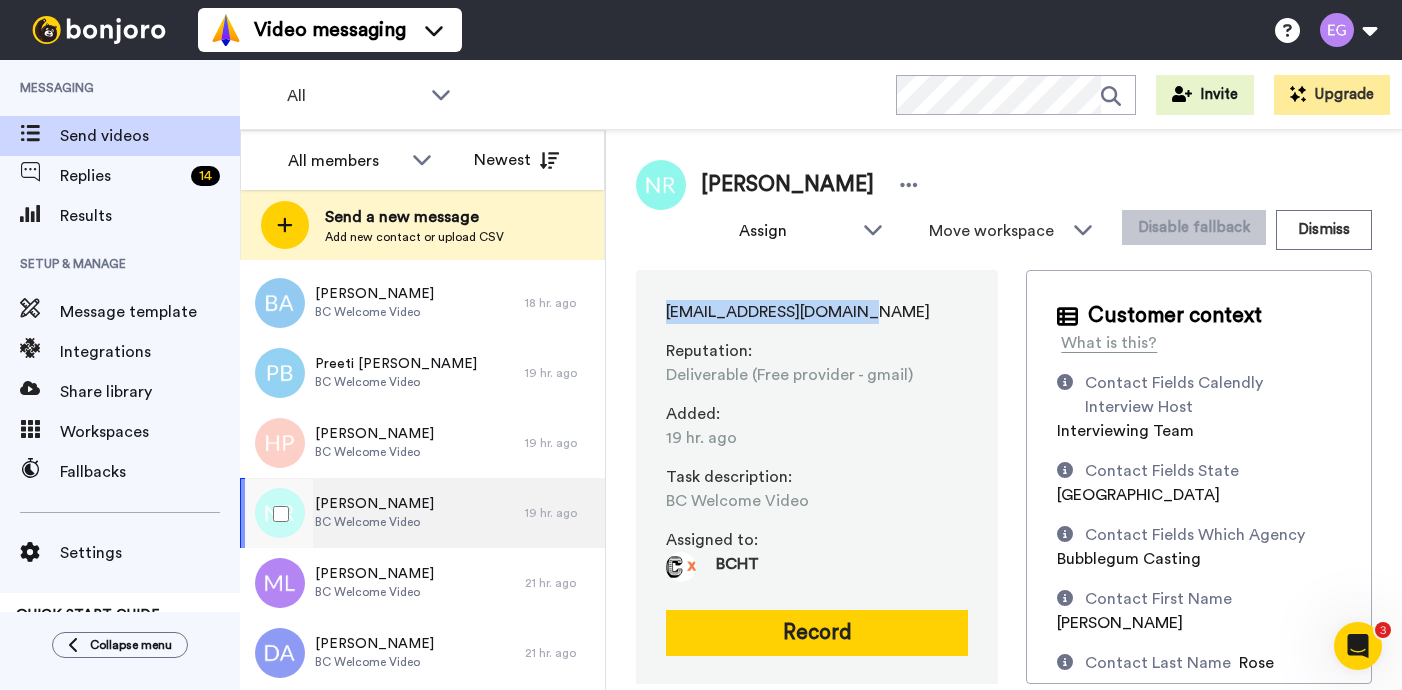 scroll, scrollTop: 429, scrollLeft: 0, axis: vertical 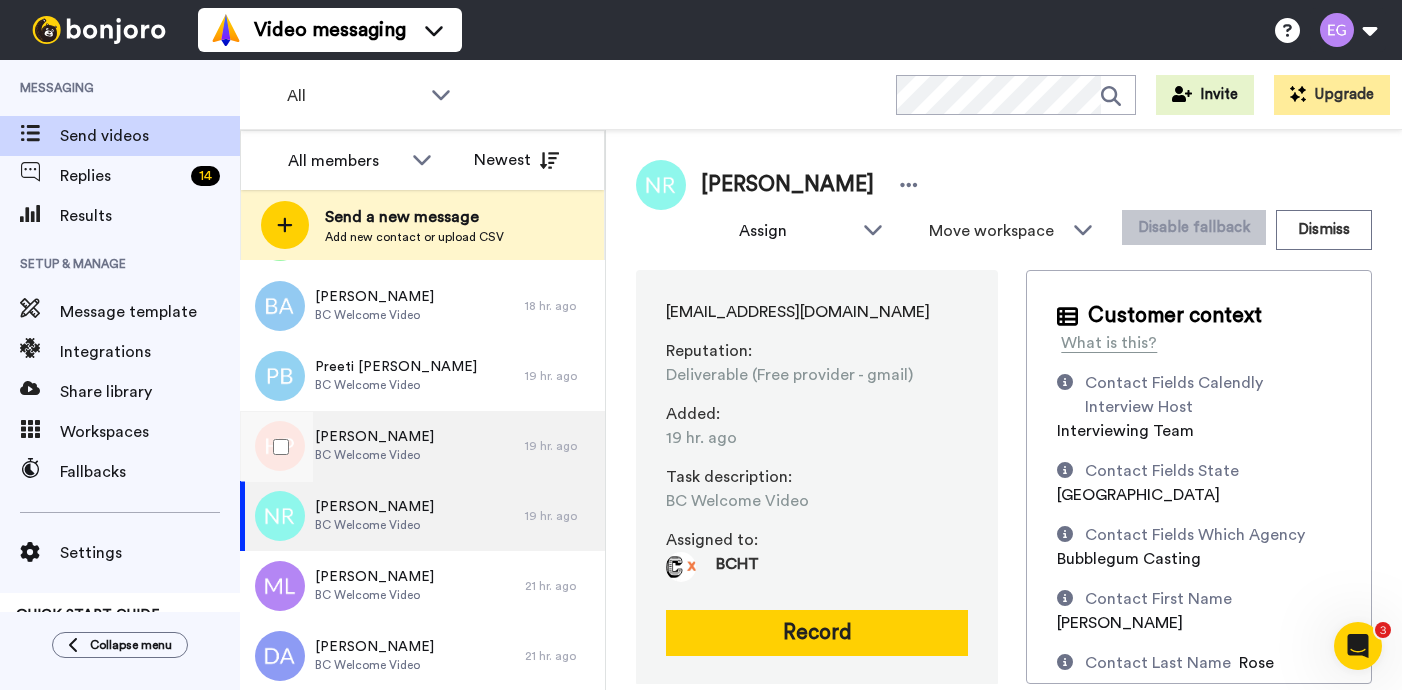 click on "[PERSON_NAME] BC Welcome Video" at bounding box center (382, 446) 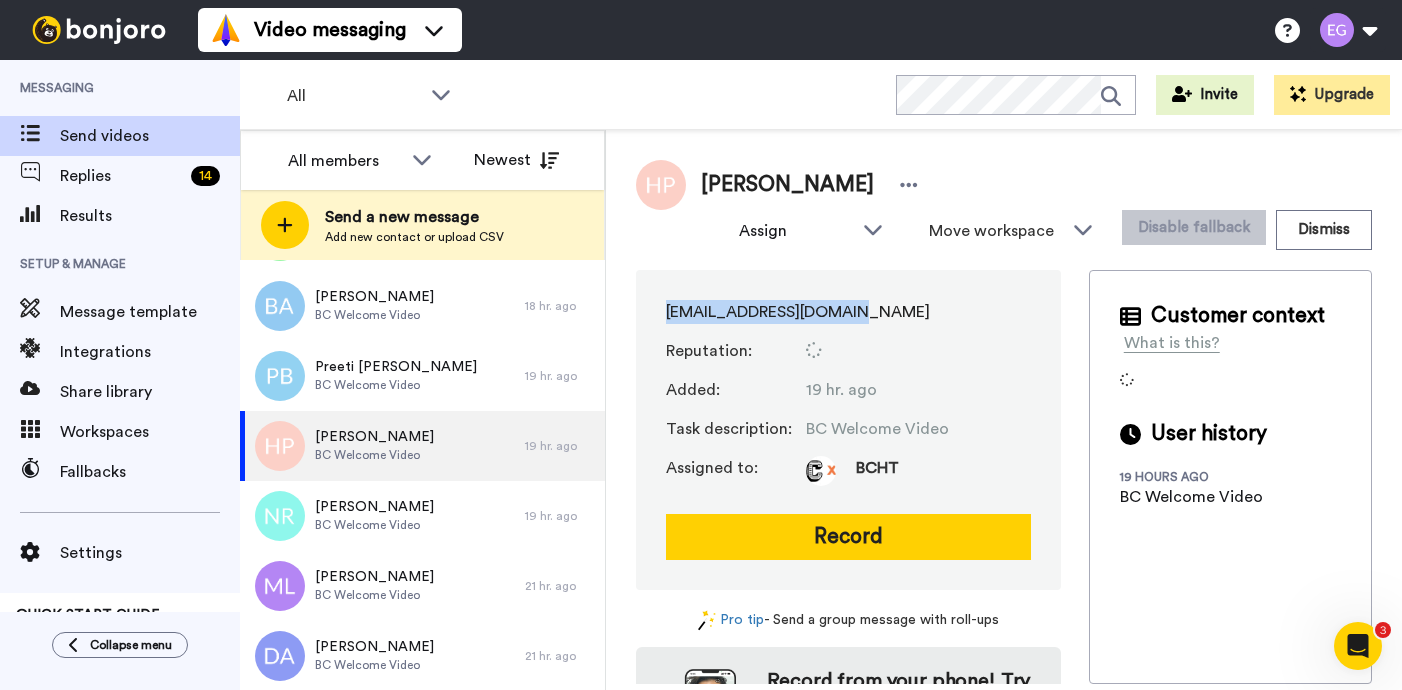 drag, startPoint x: 876, startPoint y: 315, endPoint x: 650, endPoint y: 307, distance: 226.14156 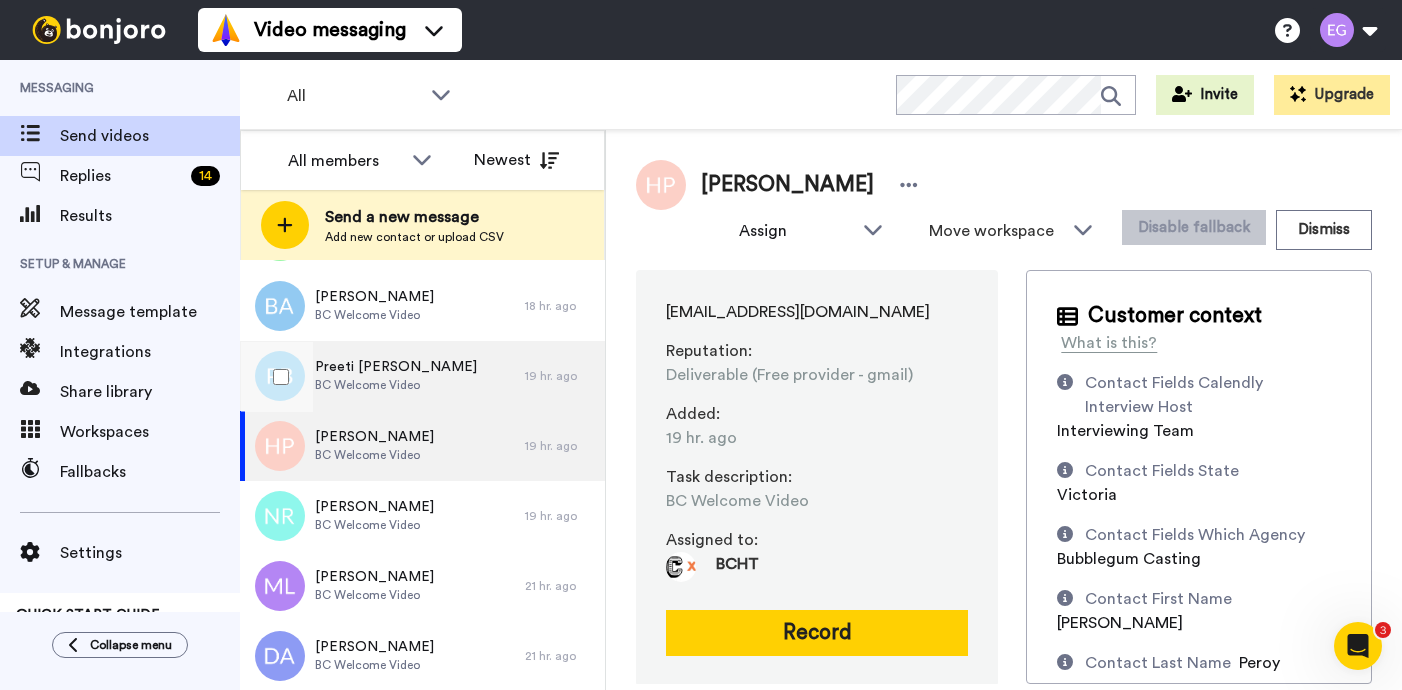 click on "Preeti [PERSON_NAME]" at bounding box center [396, 367] 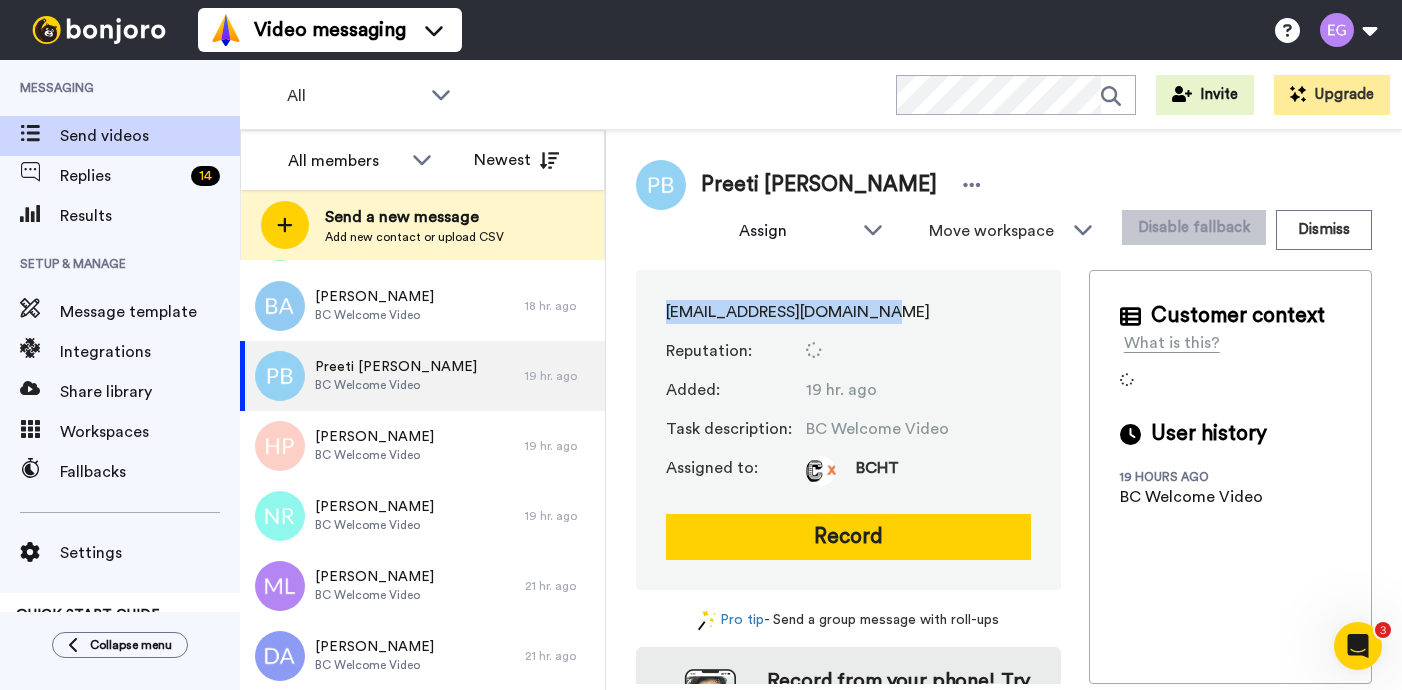 drag, startPoint x: 879, startPoint y: 318, endPoint x: 630, endPoint y: 314, distance: 249.03212 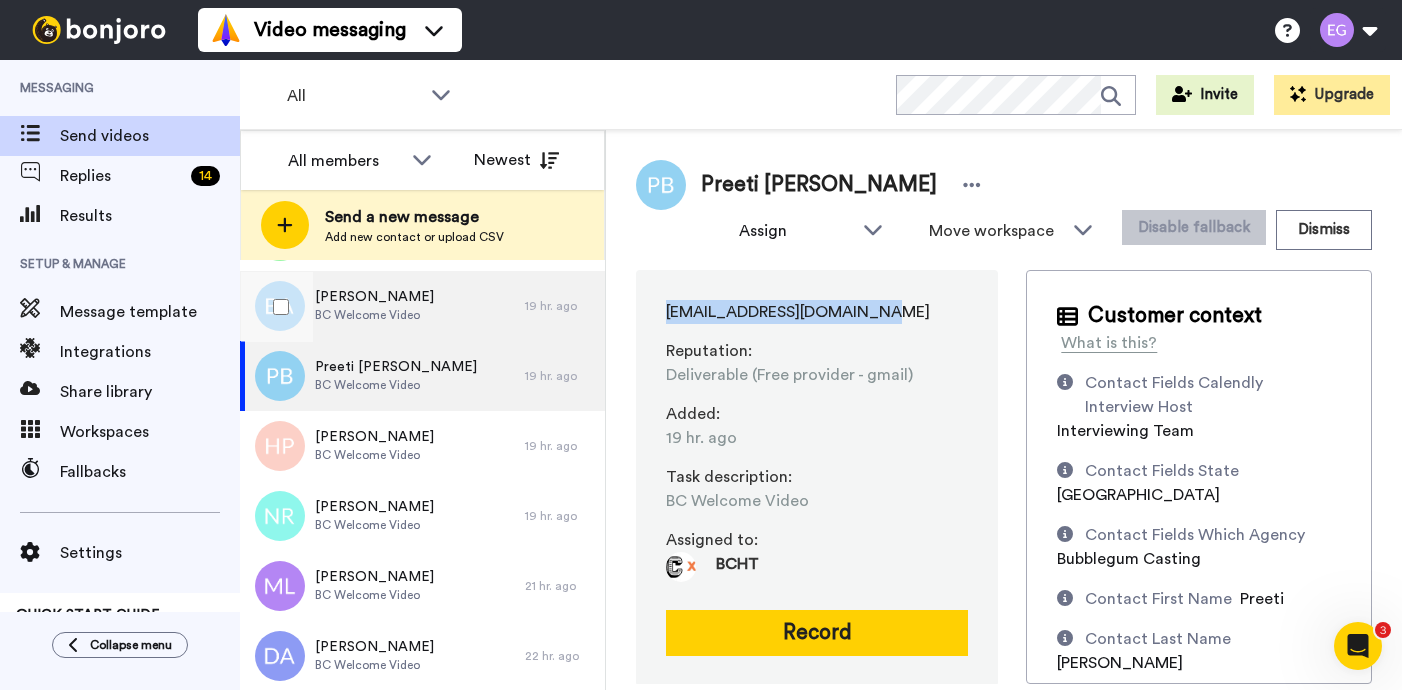 scroll, scrollTop: 289, scrollLeft: 0, axis: vertical 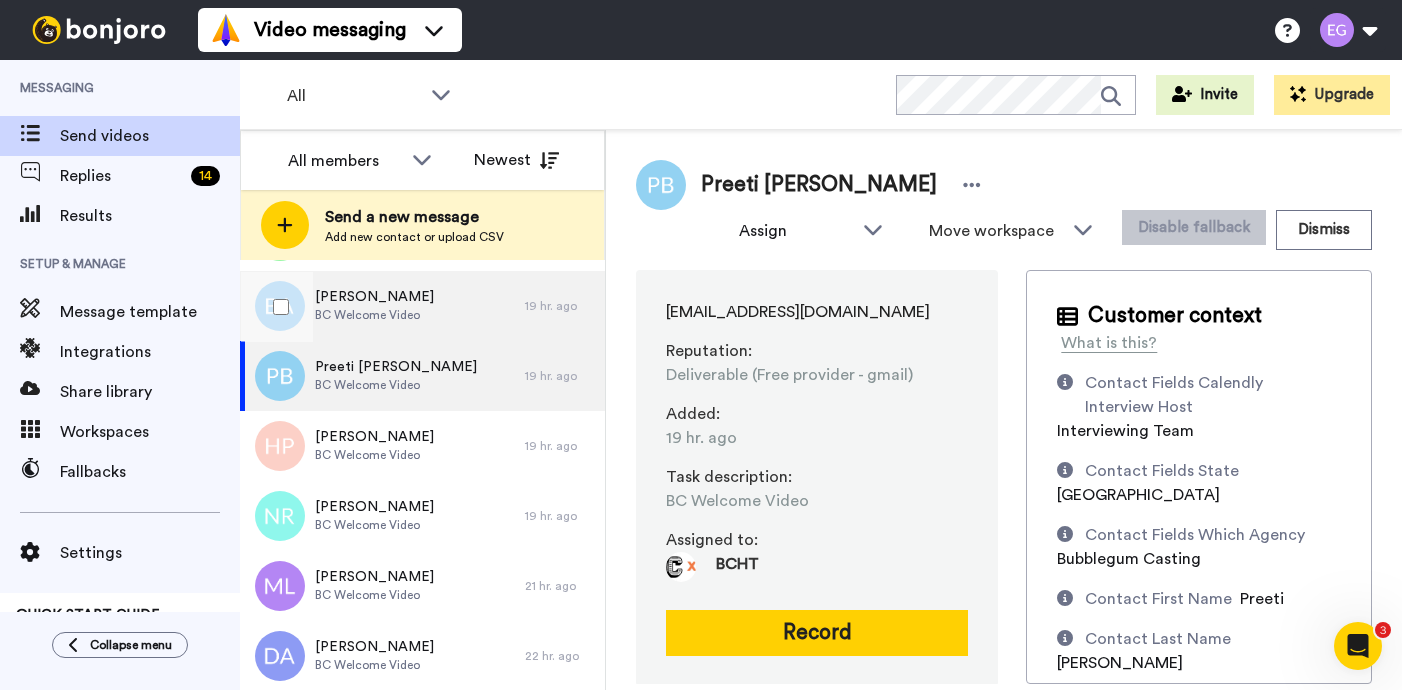 click on "[PERSON_NAME] BC Welcome Video" at bounding box center [382, 306] 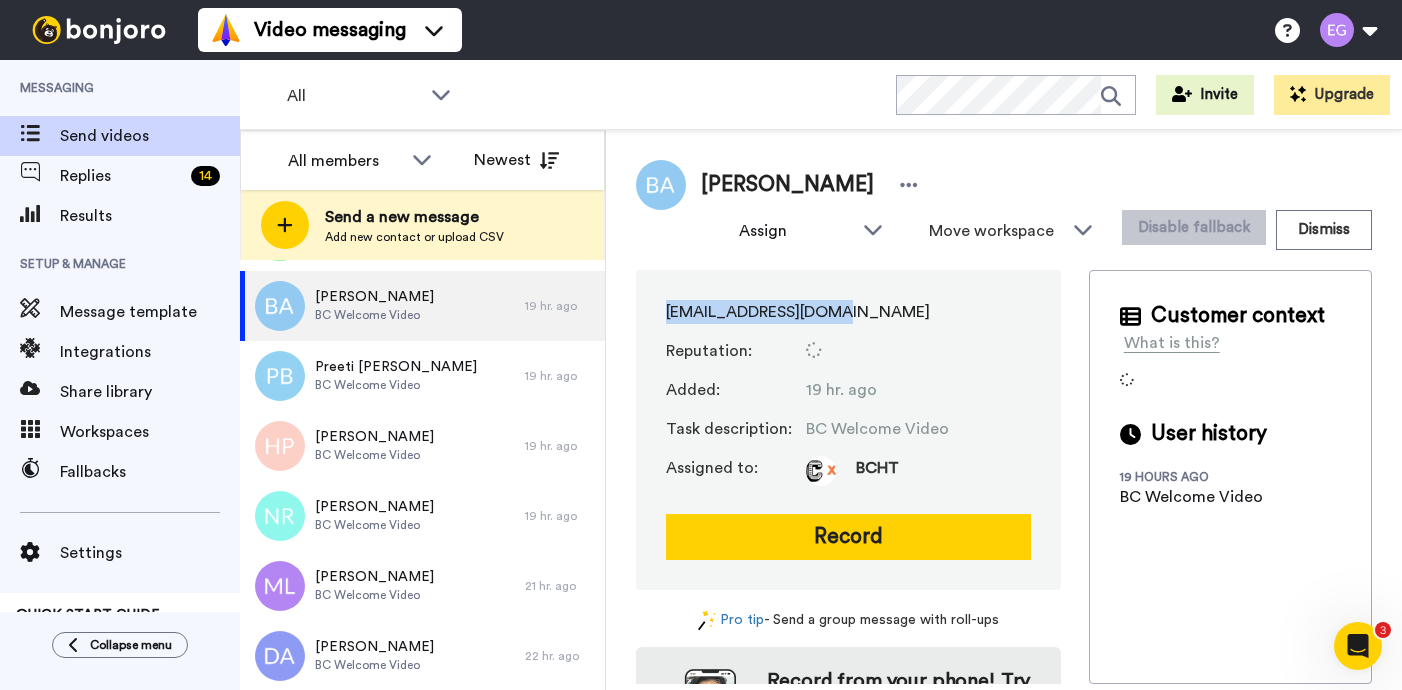 drag, startPoint x: 850, startPoint y: 316, endPoint x: 648, endPoint y: 302, distance: 202.48457 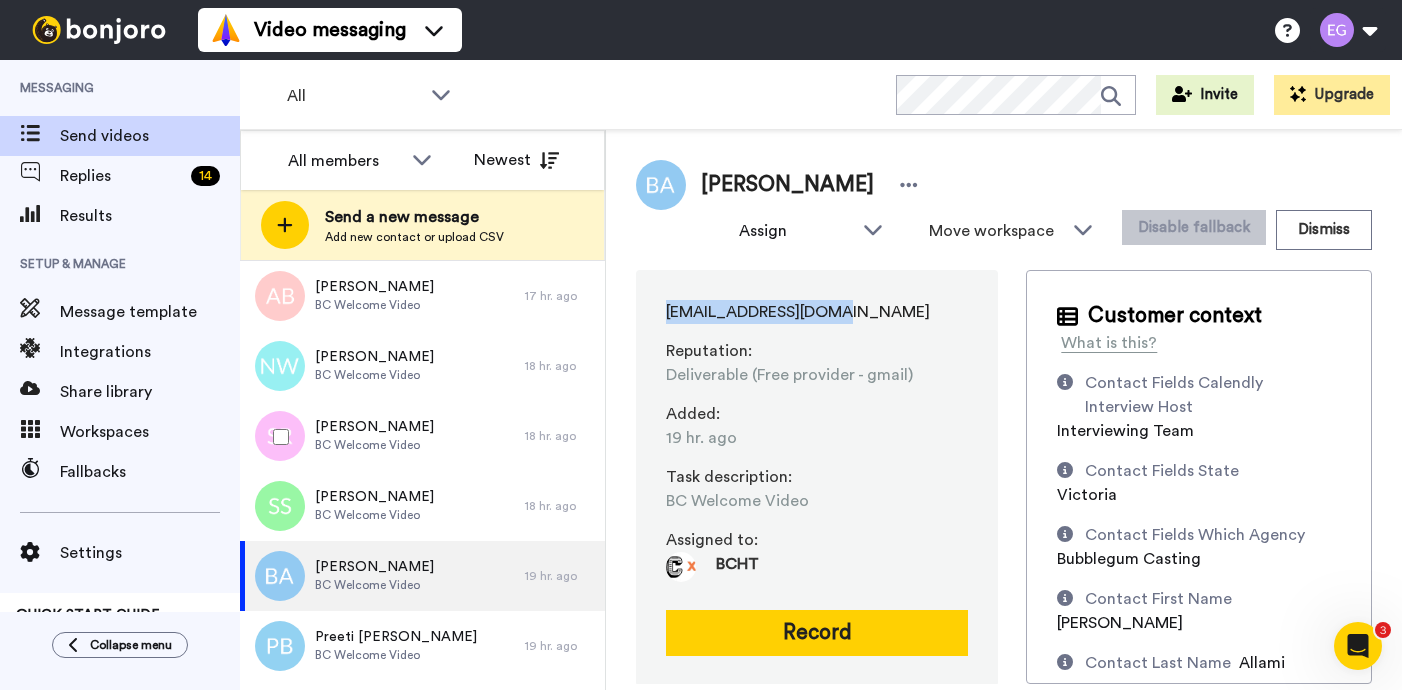 scroll, scrollTop: 0, scrollLeft: 0, axis: both 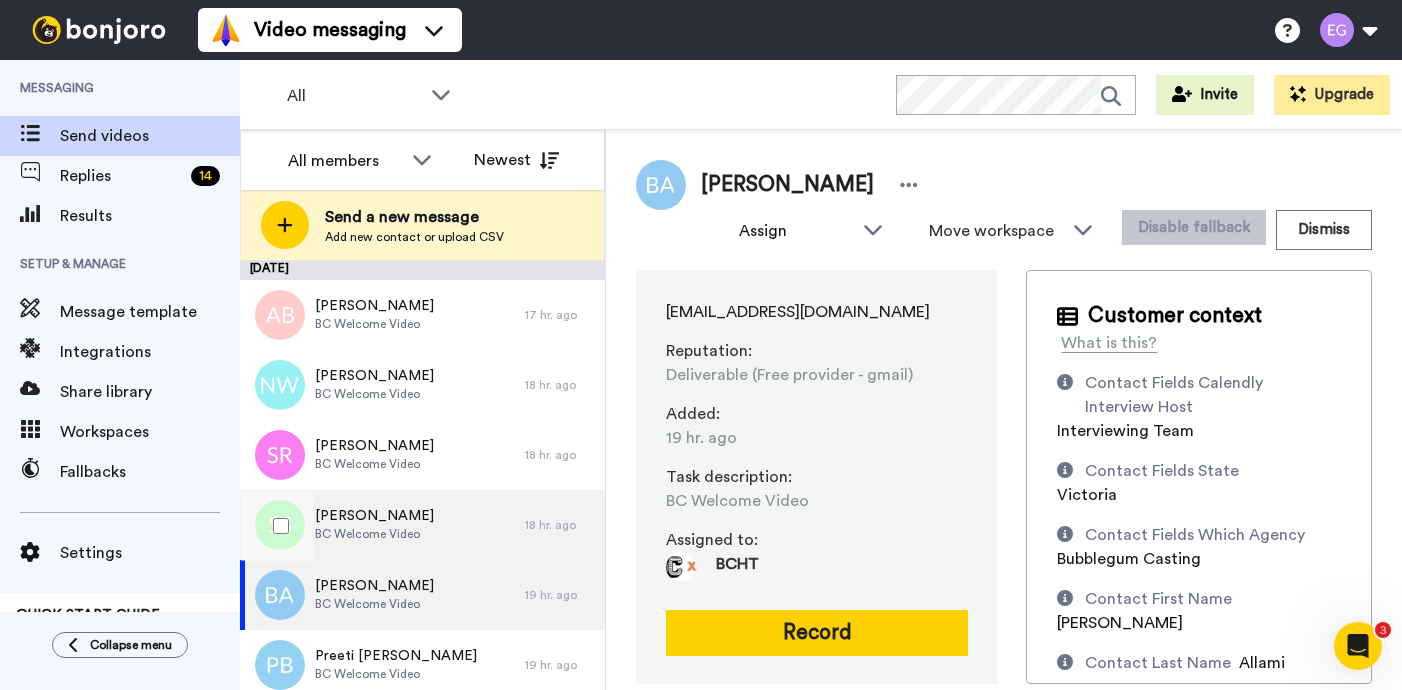 click on "[PERSON_NAME] BC Welcome Video" at bounding box center (382, 525) 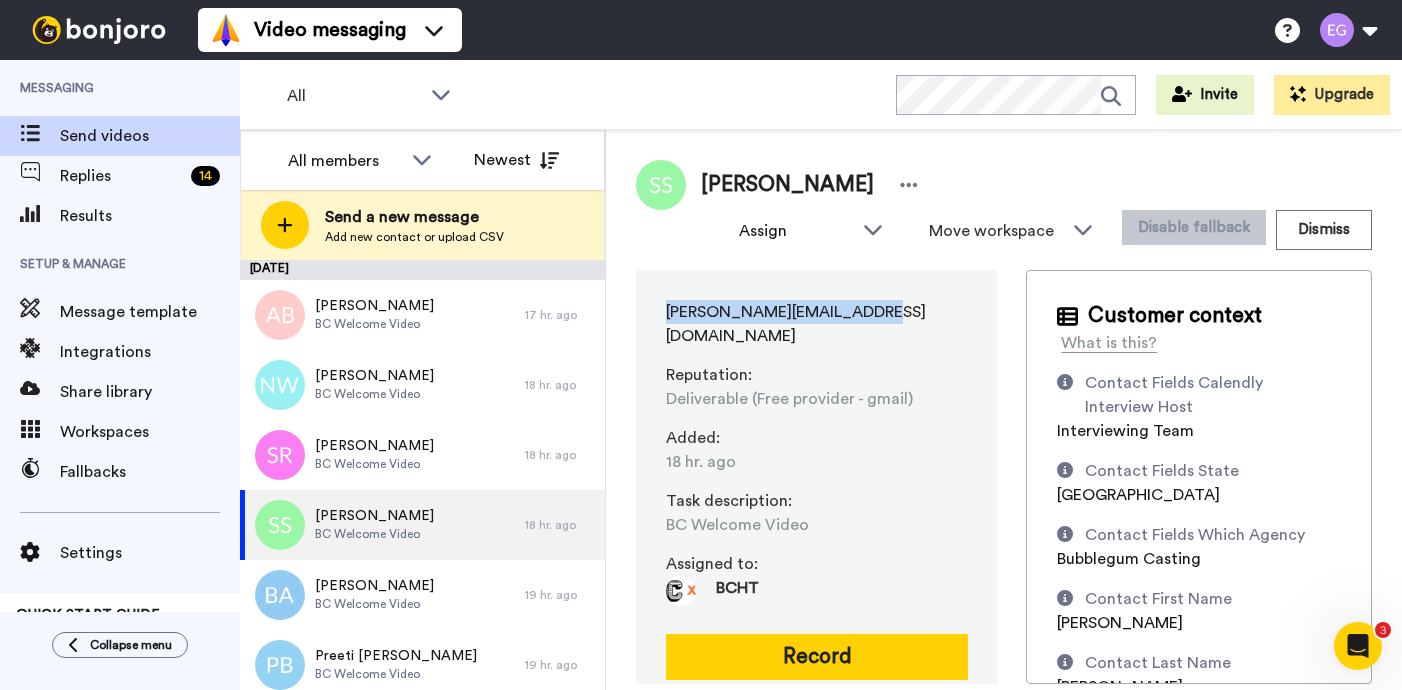 drag, startPoint x: 872, startPoint y: 312, endPoint x: 645, endPoint y: 305, distance: 227.10791 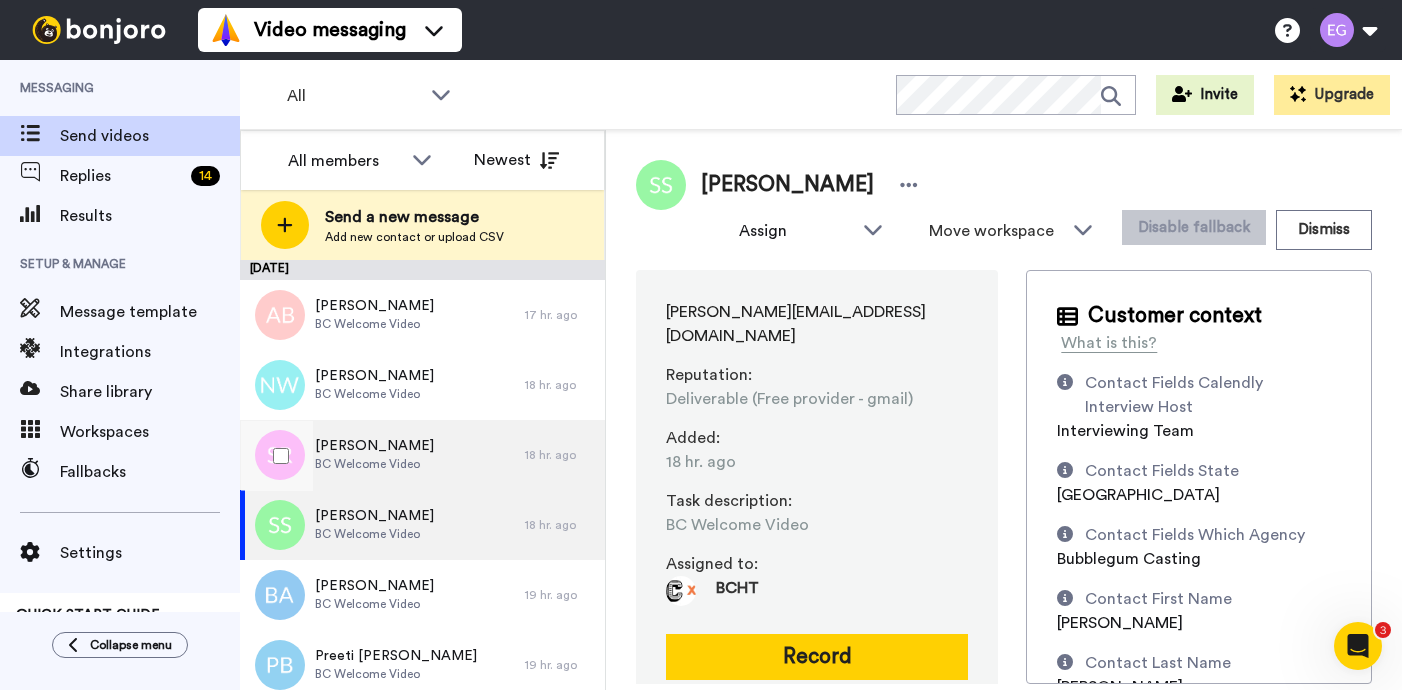 click on "[PERSON_NAME]" at bounding box center [374, 446] 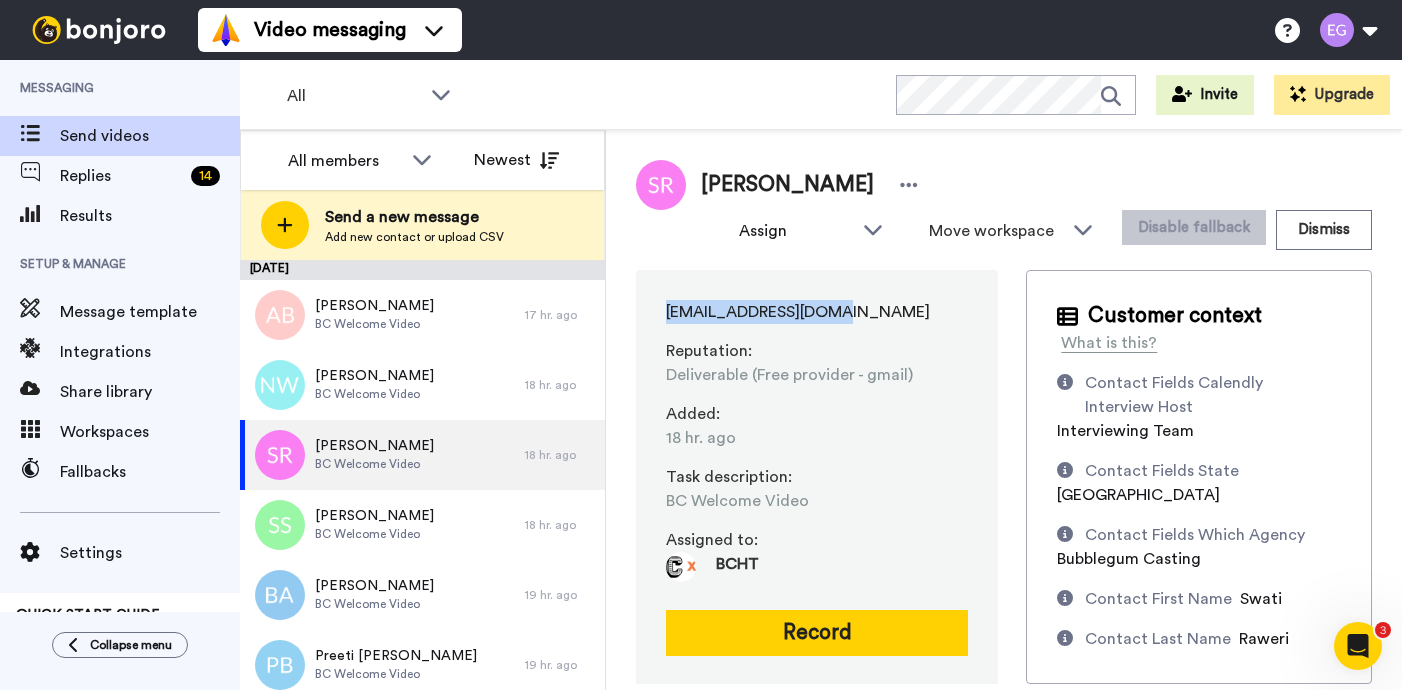 drag, startPoint x: 850, startPoint y: 308, endPoint x: 650, endPoint y: 295, distance: 200.42206 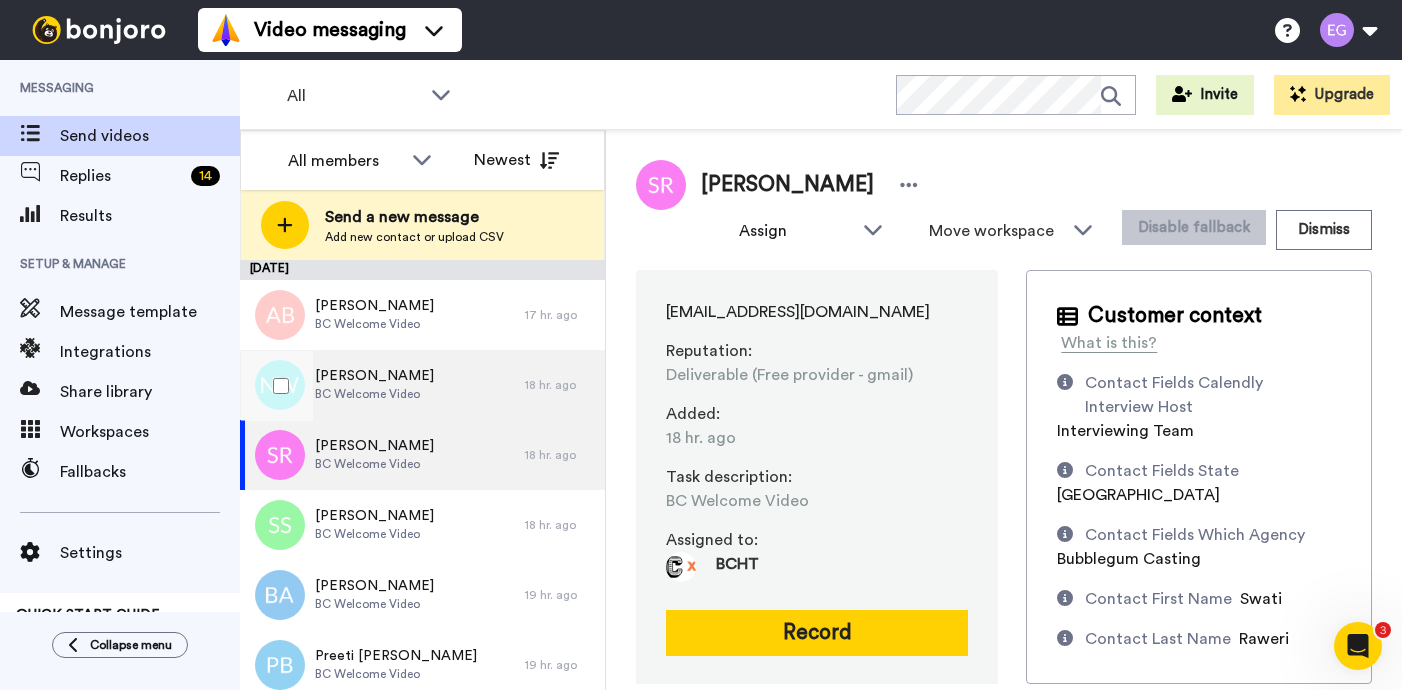 click on "[PERSON_NAME] BC Welcome Video" at bounding box center (382, 385) 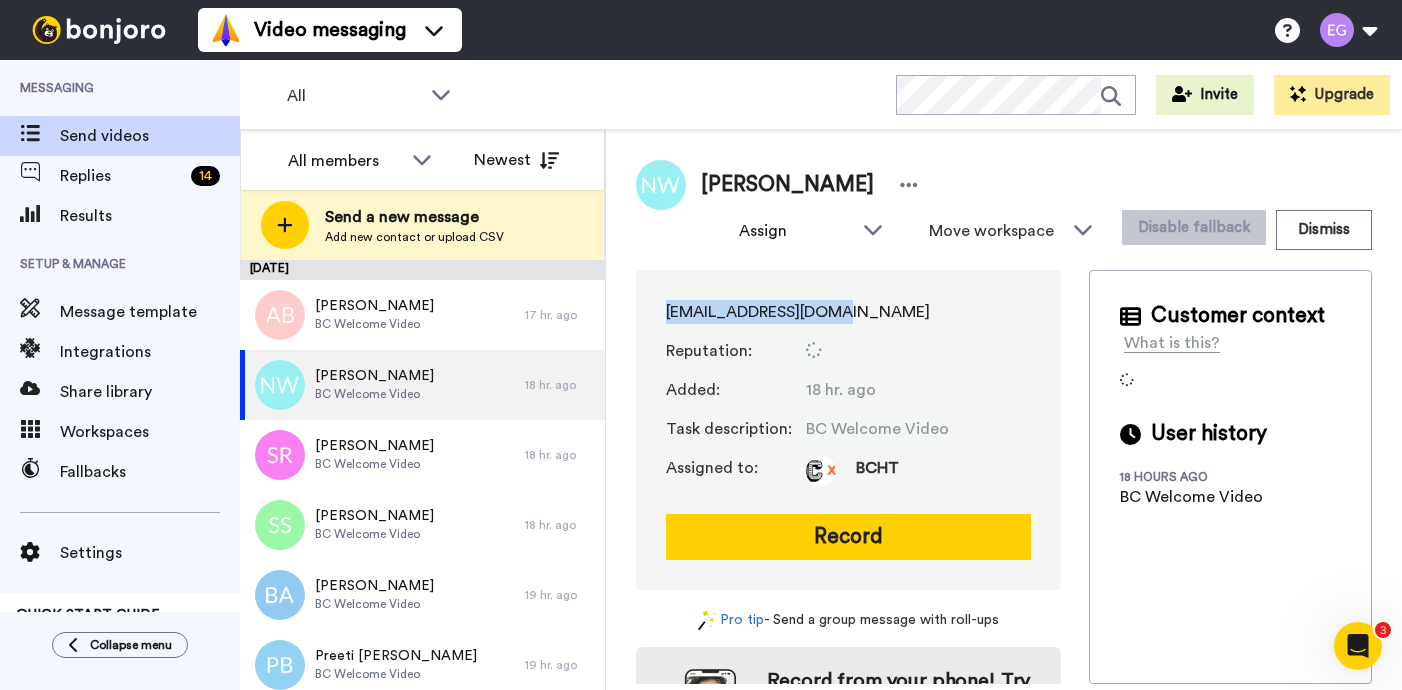 drag, startPoint x: 836, startPoint y: 318, endPoint x: 649, endPoint y: 305, distance: 187.45132 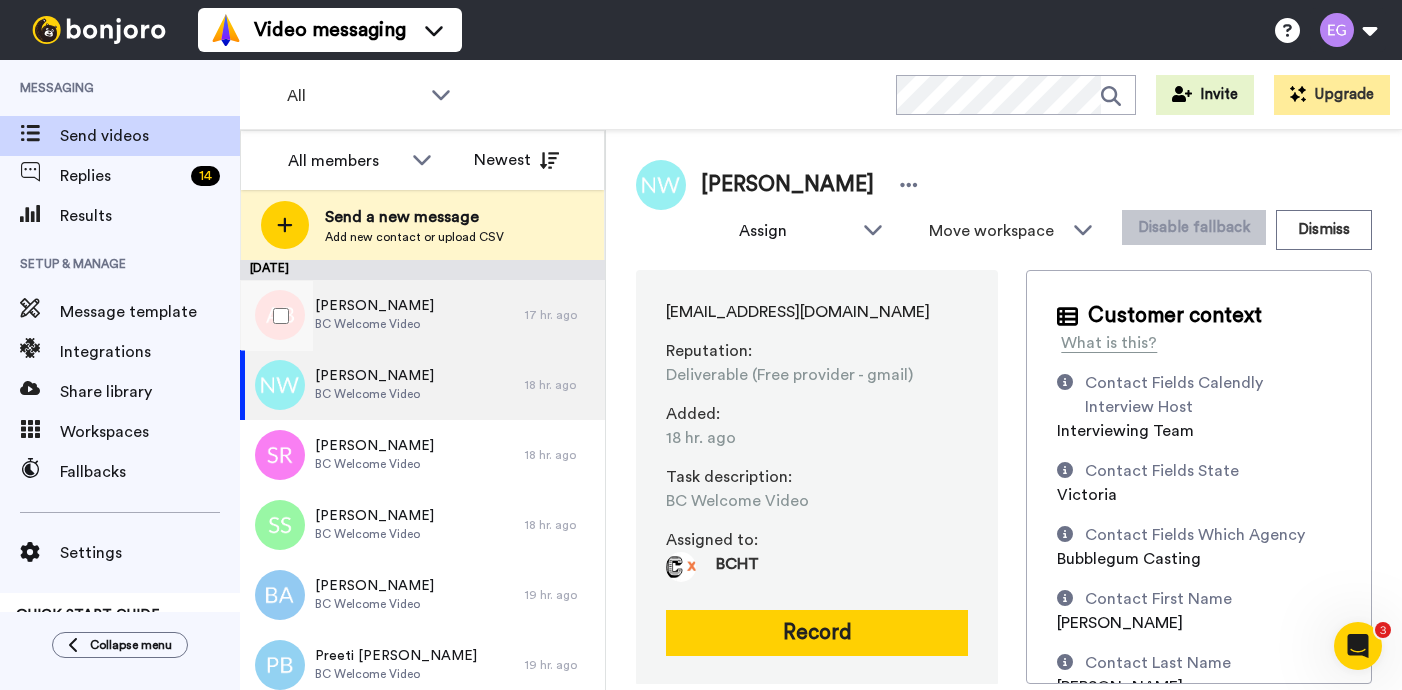 click on "[PERSON_NAME] [GEOGRAPHIC_DATA] Welcome Video" at bounding box center [382, 315] 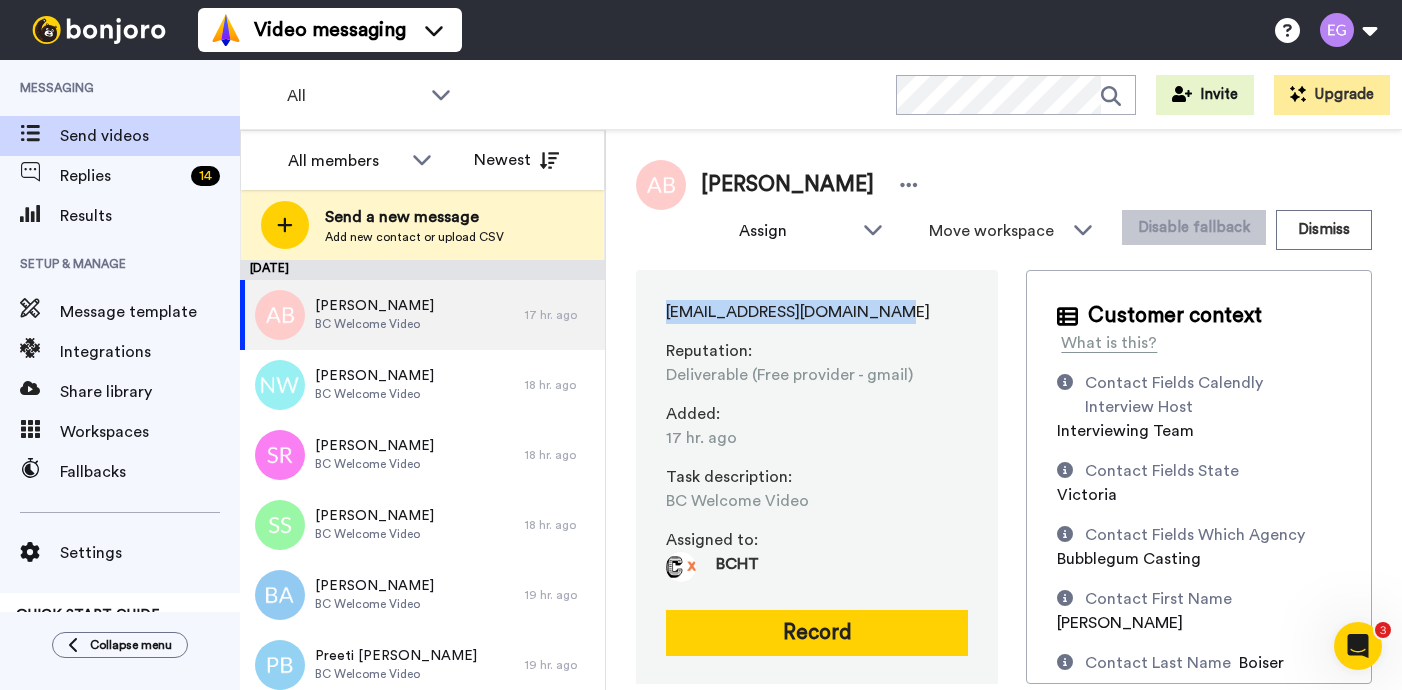 drag, startPoint x: 904, startPoint y: 319, endPoint x: 644, endPoint y: 299, distance: 260.7681 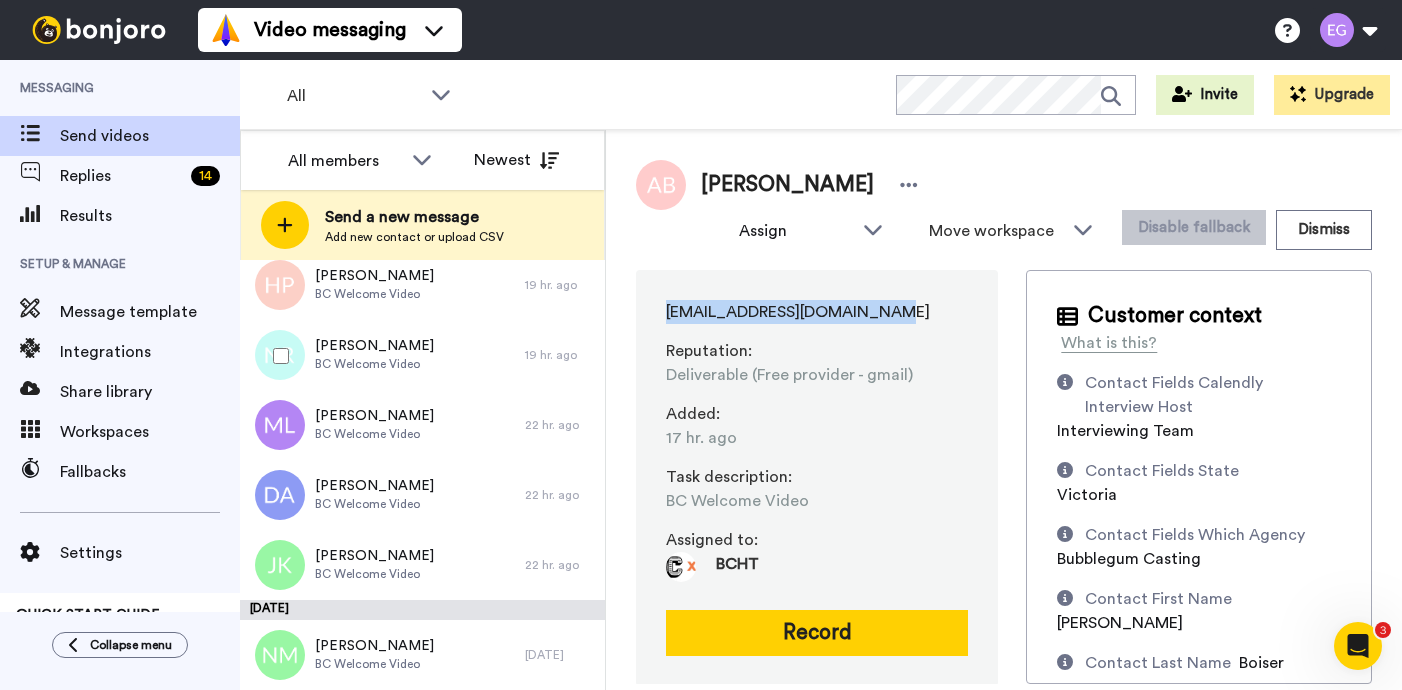 scroll, scrollTop: 0, scrollLeft: 0, axis: both 